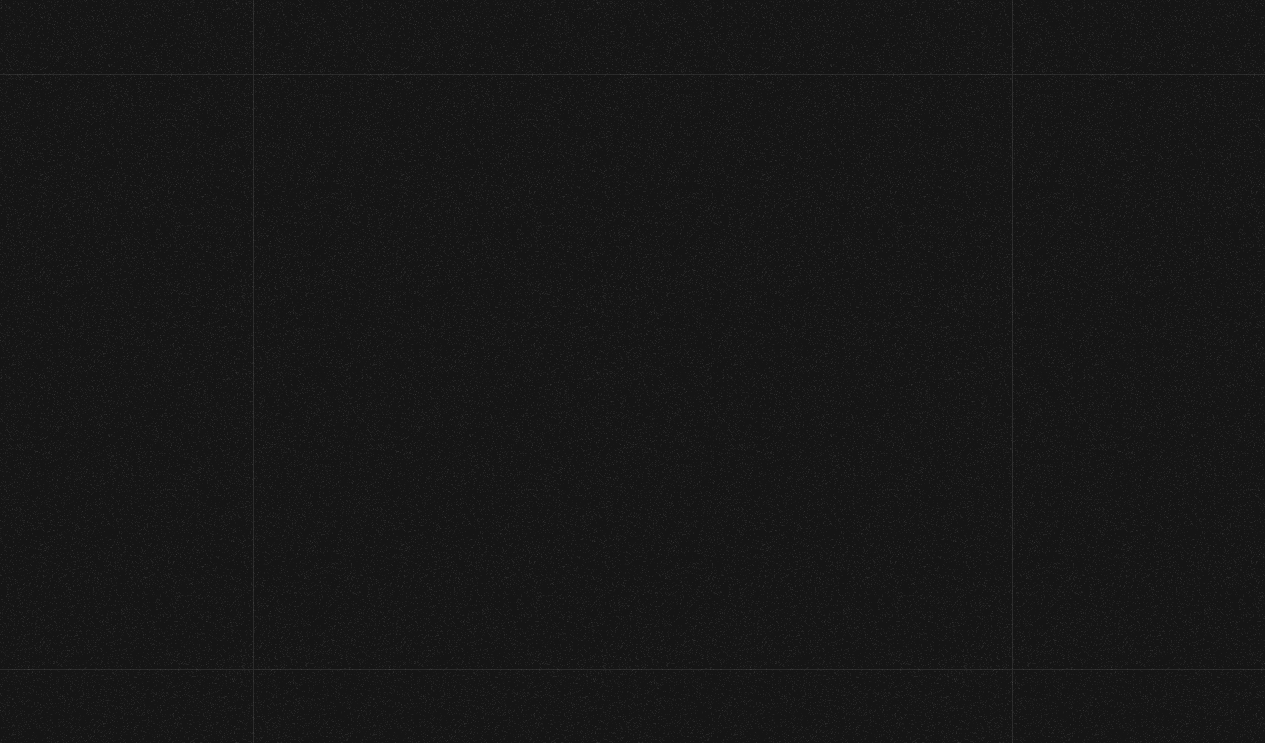 scroll, scrollTop: 0, scrollLeft: 0, axis: both 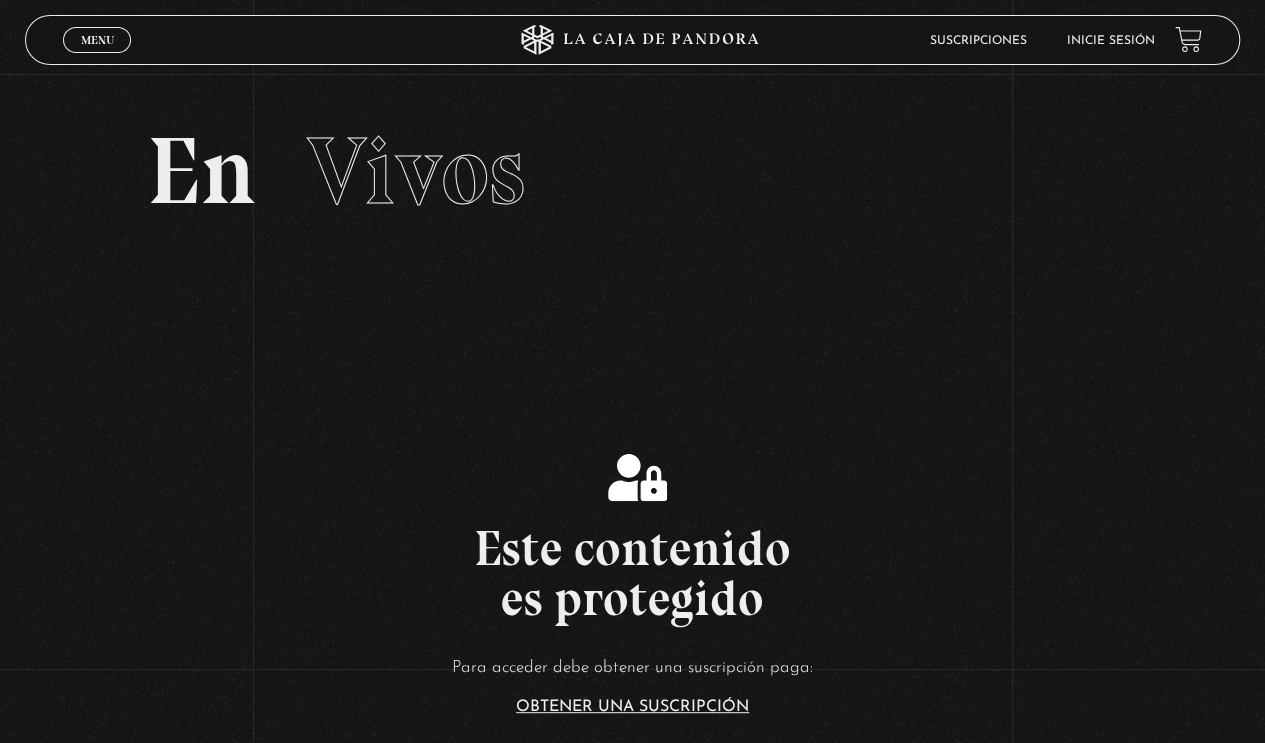 click on "Menu" at bounding box center (97, 40) 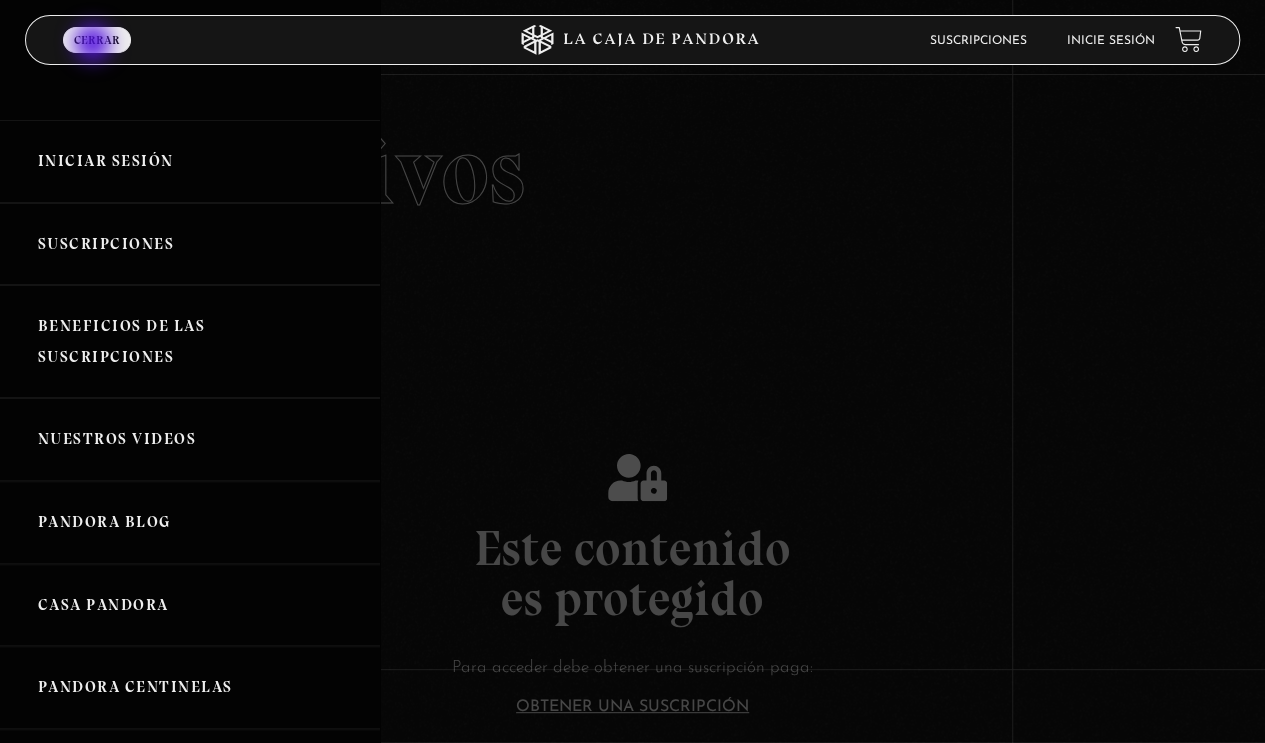 click on "Iniciar Sesión" at bounding box center (190, 161) 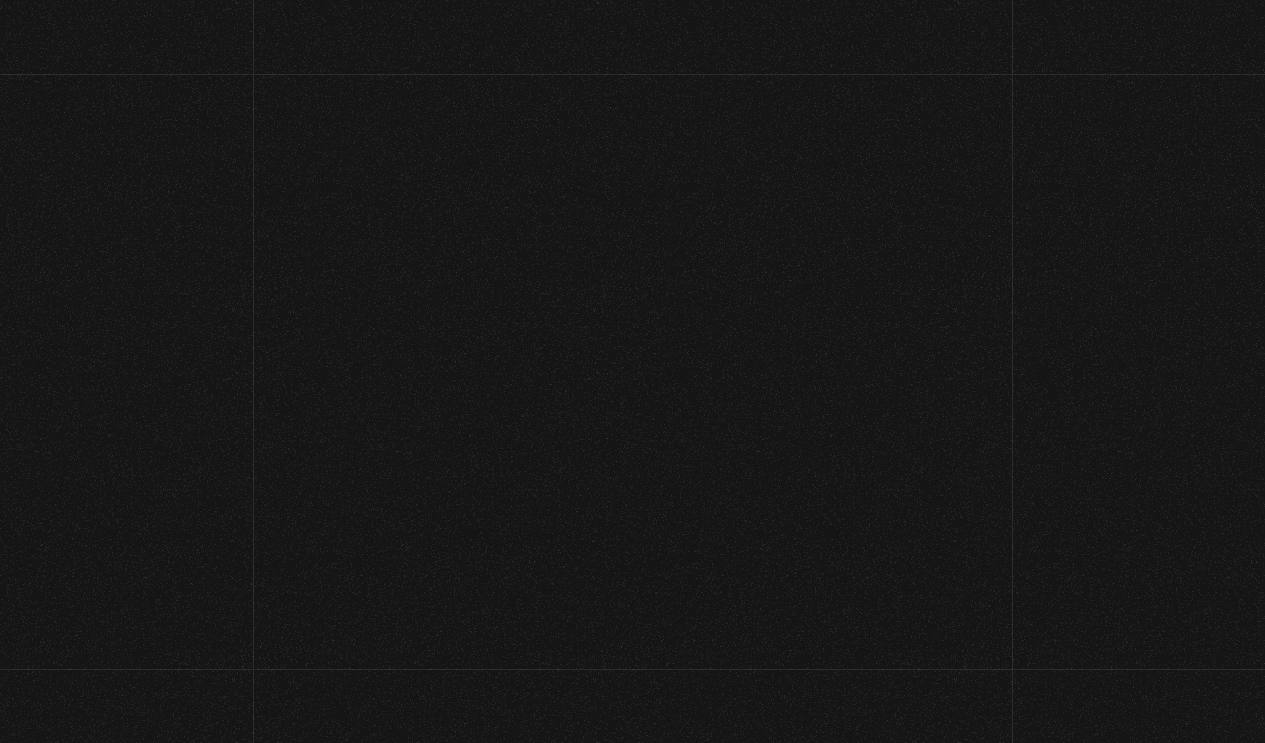 scroll, scrollTop: 0, scrollLeft: 0, axis: both 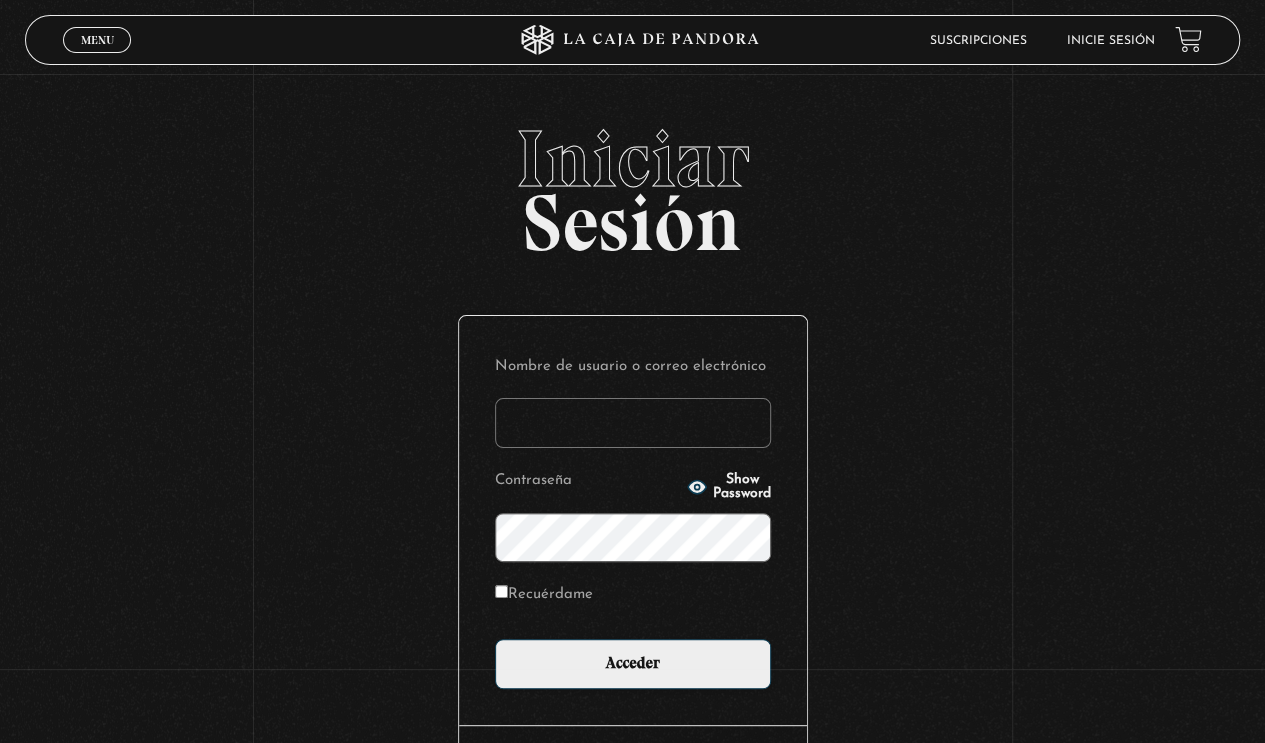 type on "michgalv11@gmail.com" 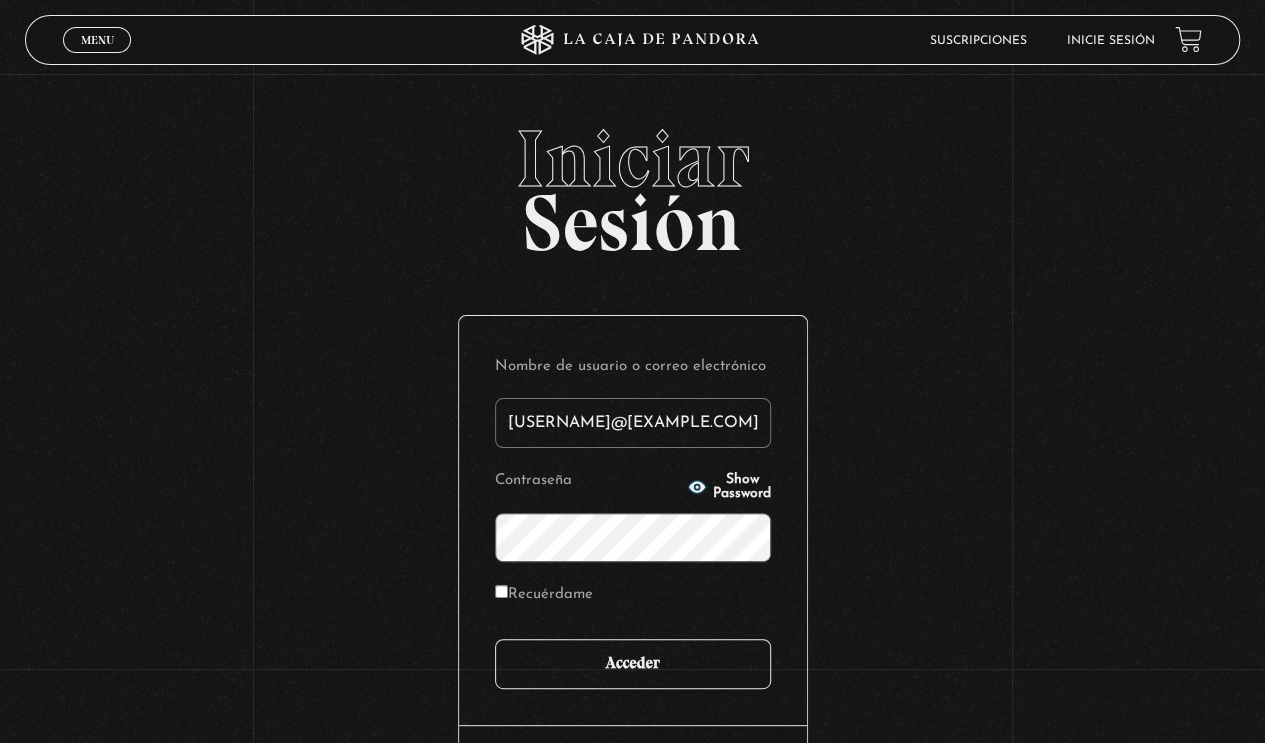 click on "Acceder" at bounding box center [633, 664] 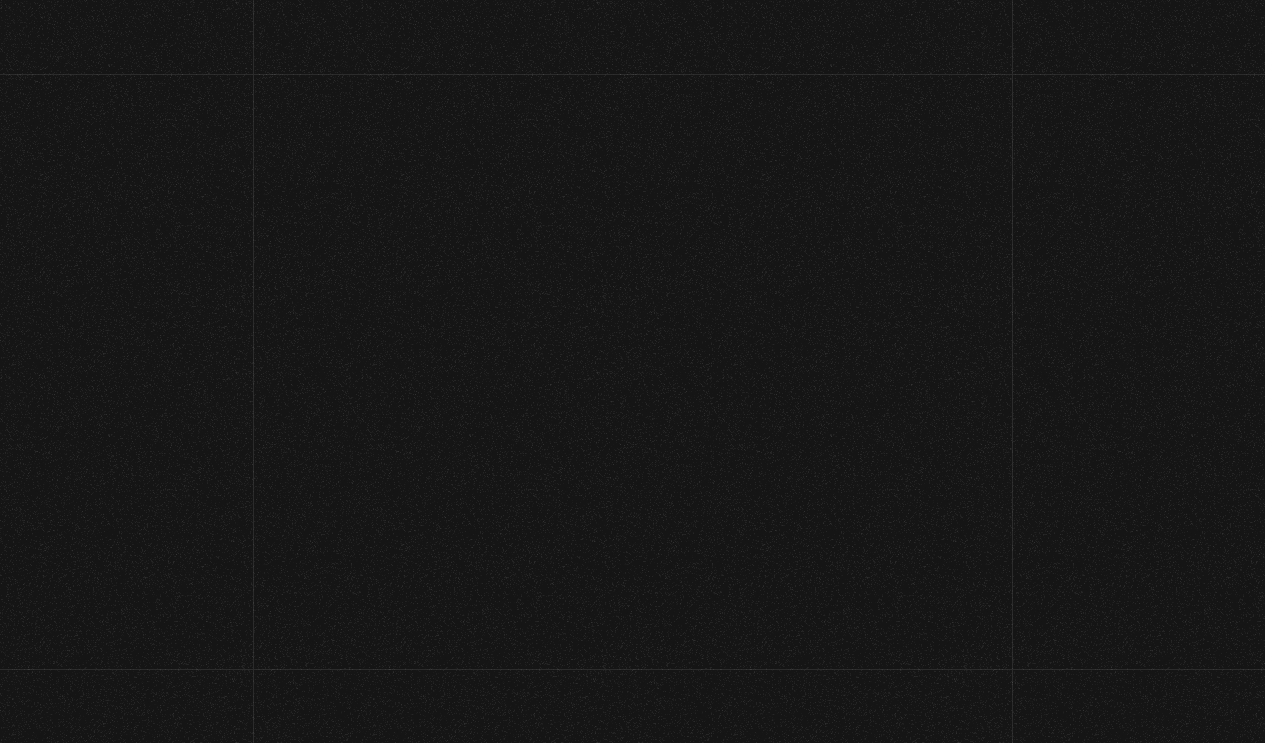 scroll, scrollTop: 0, scrollLeft: 0, axis: both 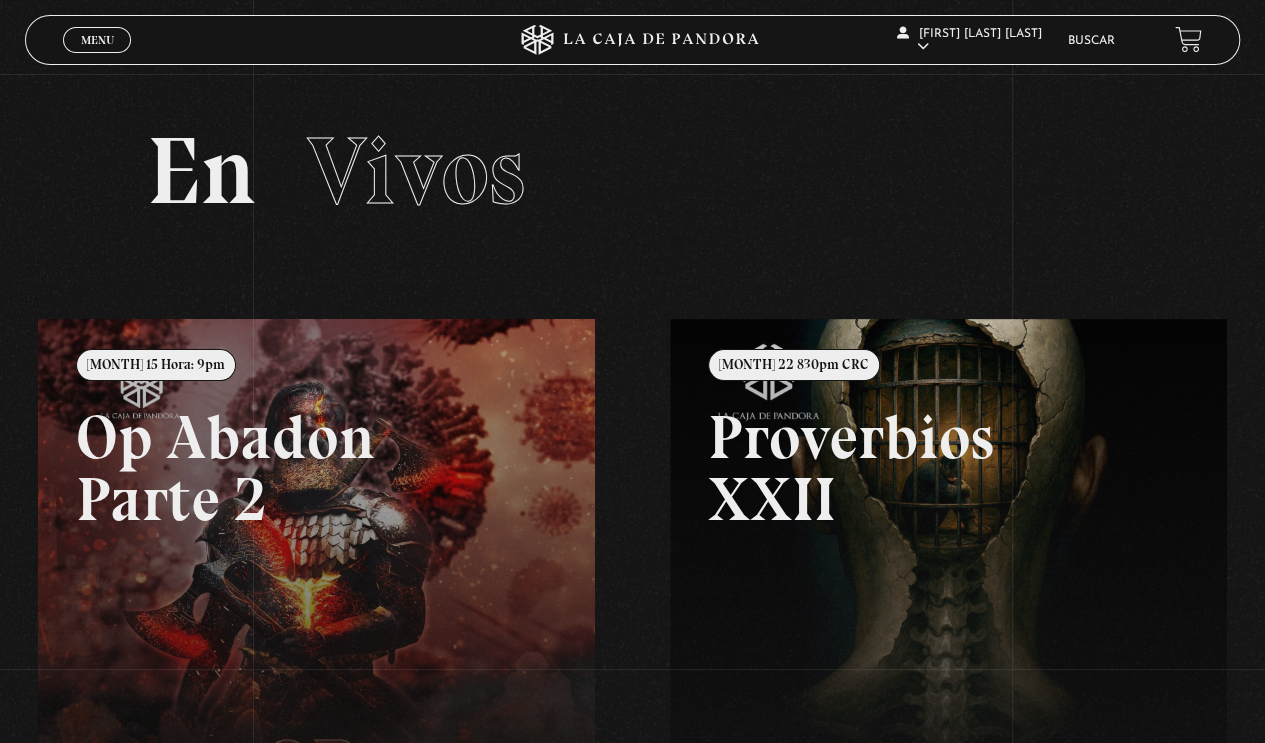 click on "Menu Cerrar" at bounding box center [97, 40] 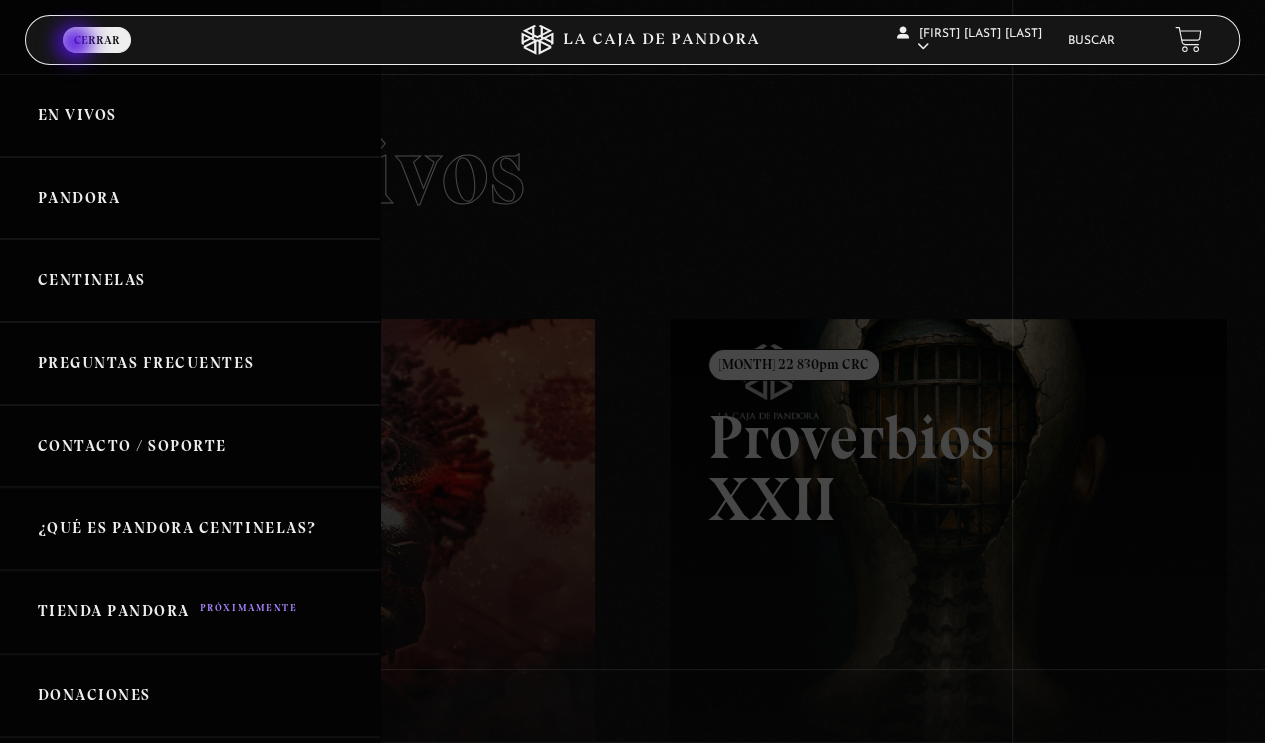 click on "Buscar" at bounding box center [1091, 41] 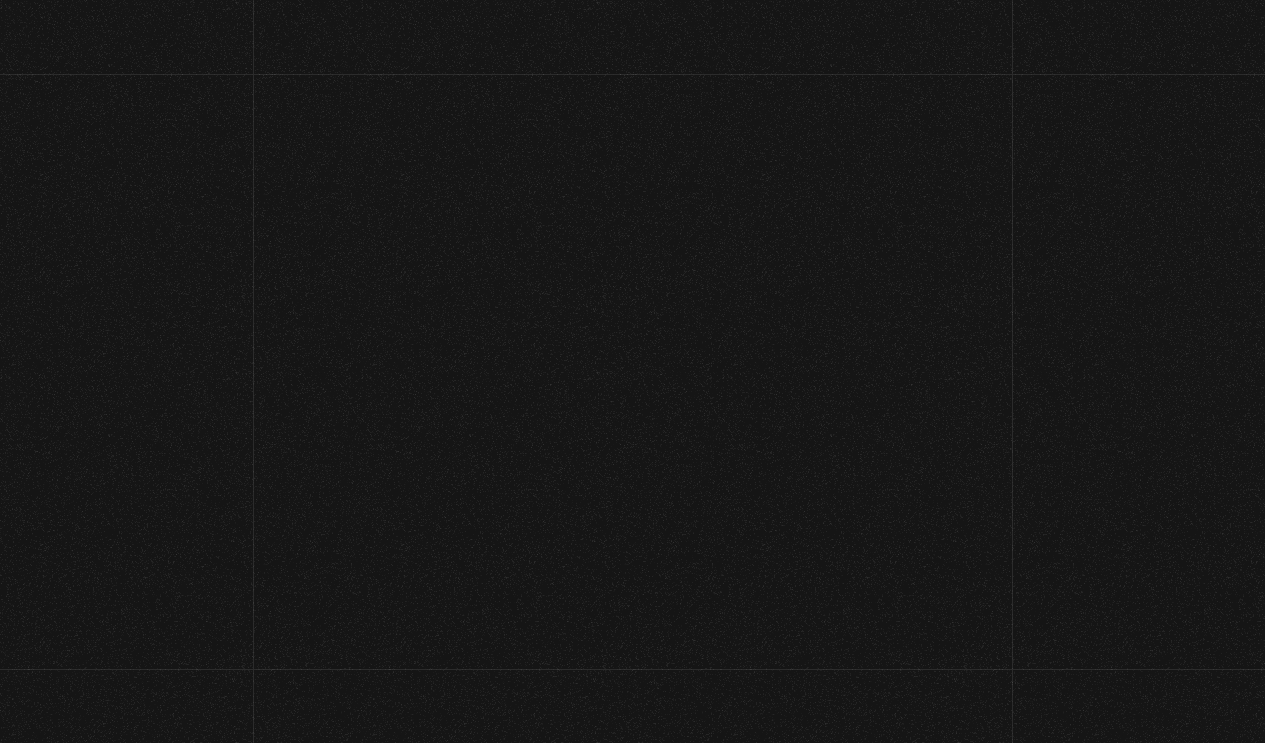 scroll, scrollTop: 0, scrollLeft: 0, axis: both 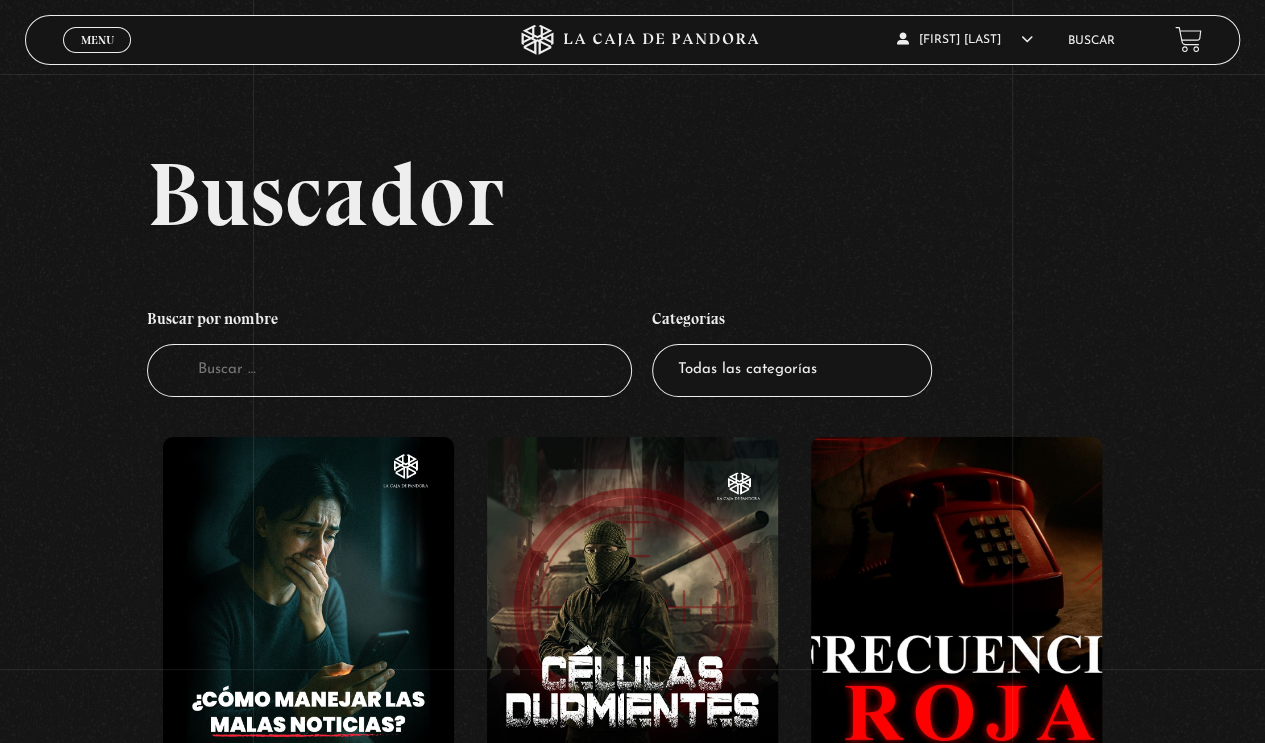 click on "Buscador" at bounding box center [390, 370] 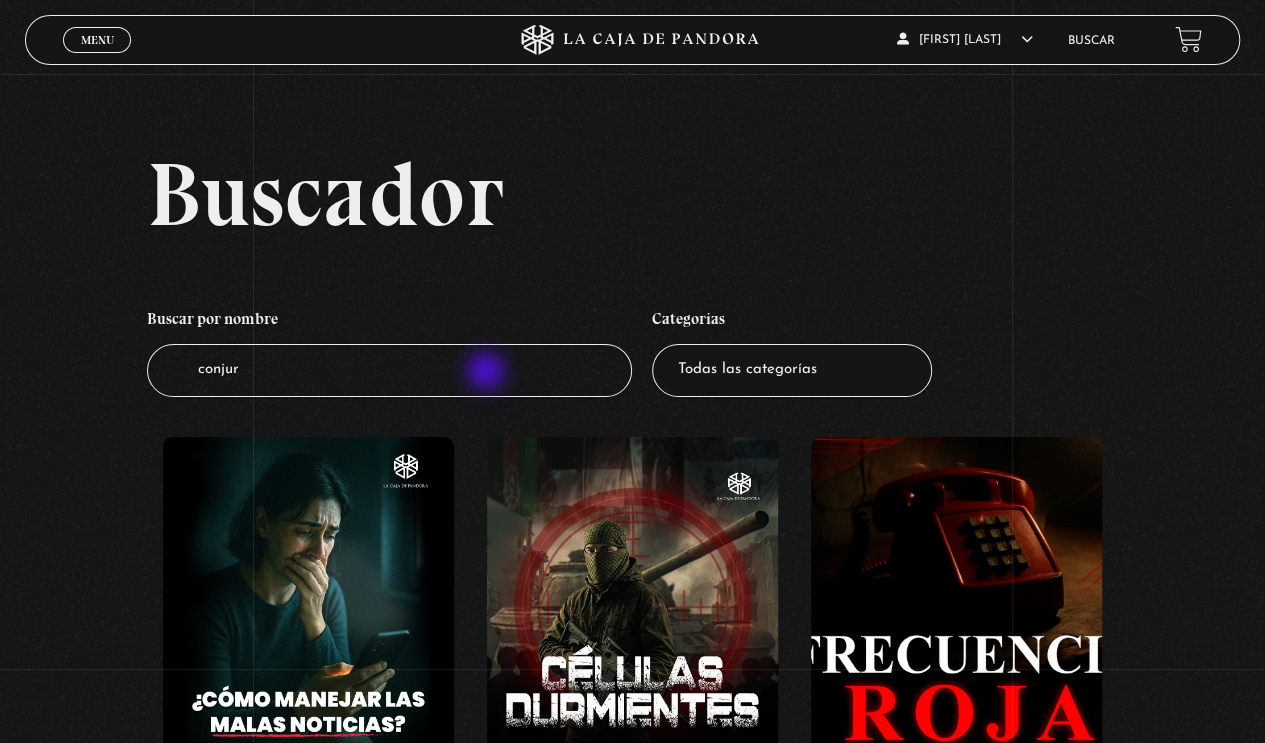 type on "conjuro" 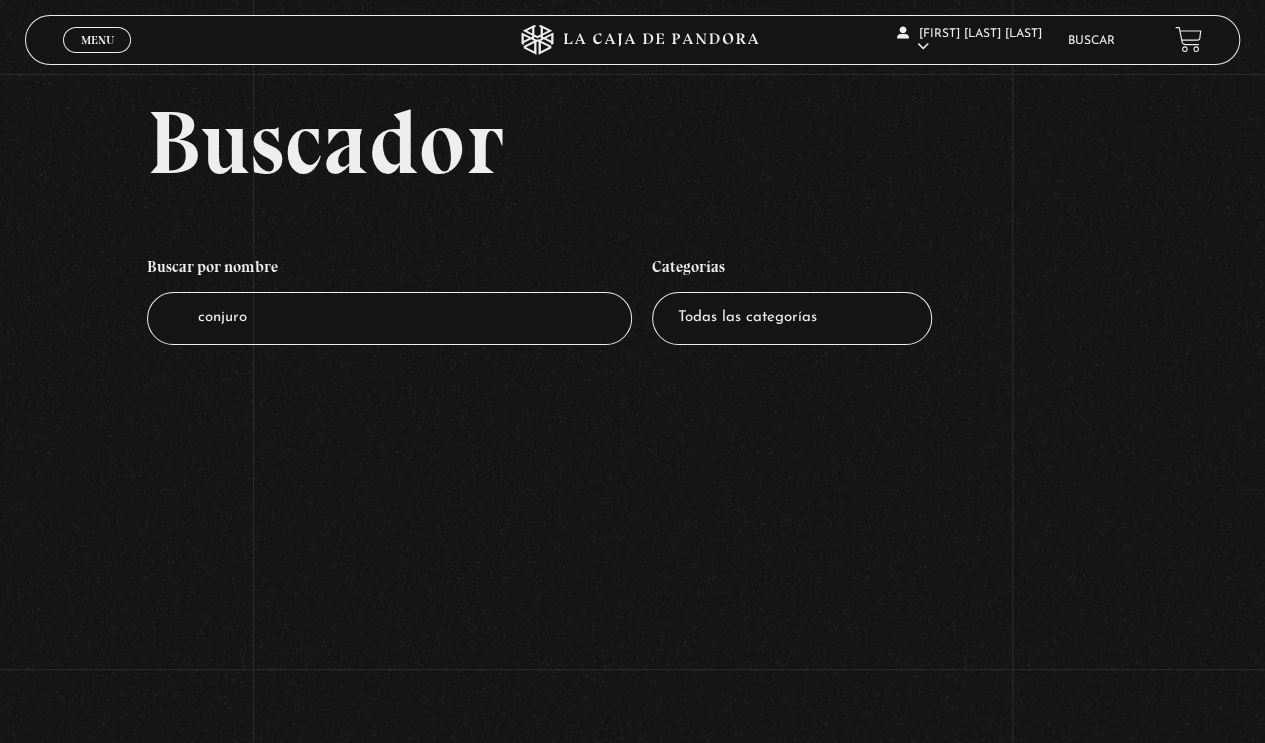 scroll, scrollTop: 0, scrollLeft: 0, axis: both 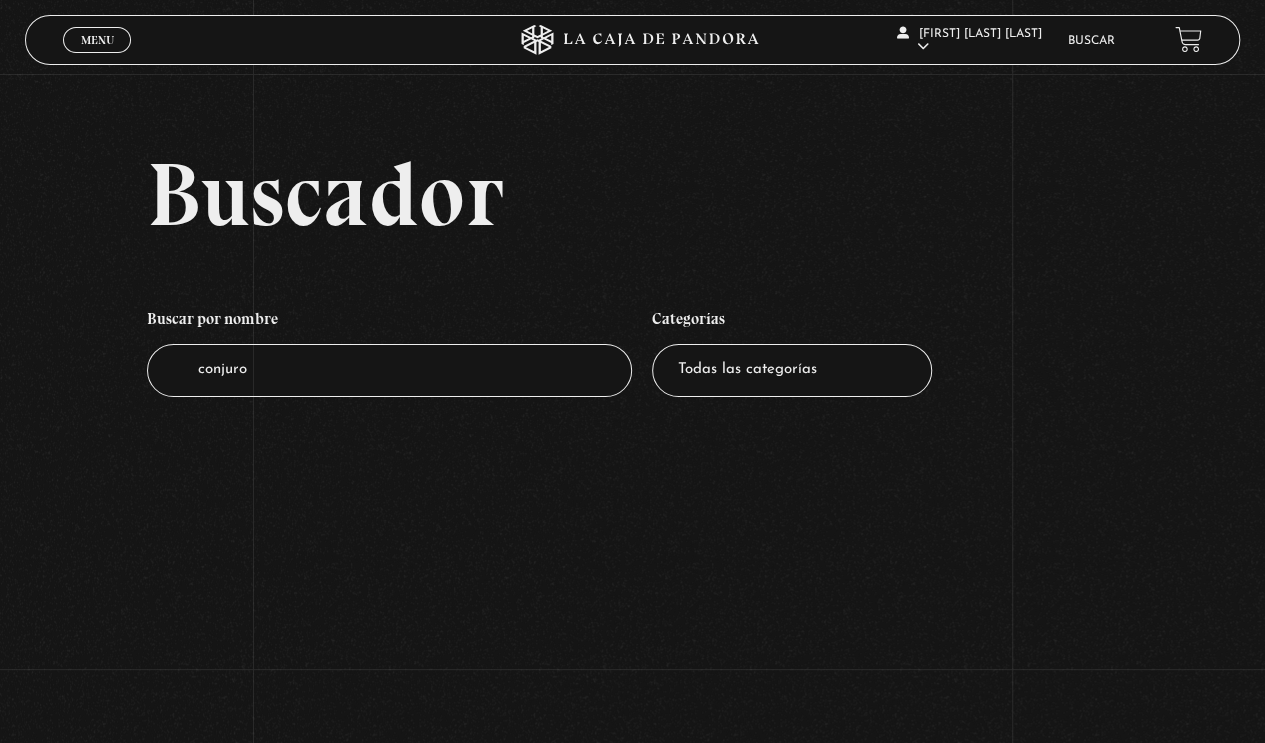 click on "Menu" at bounding box center [97, 40] 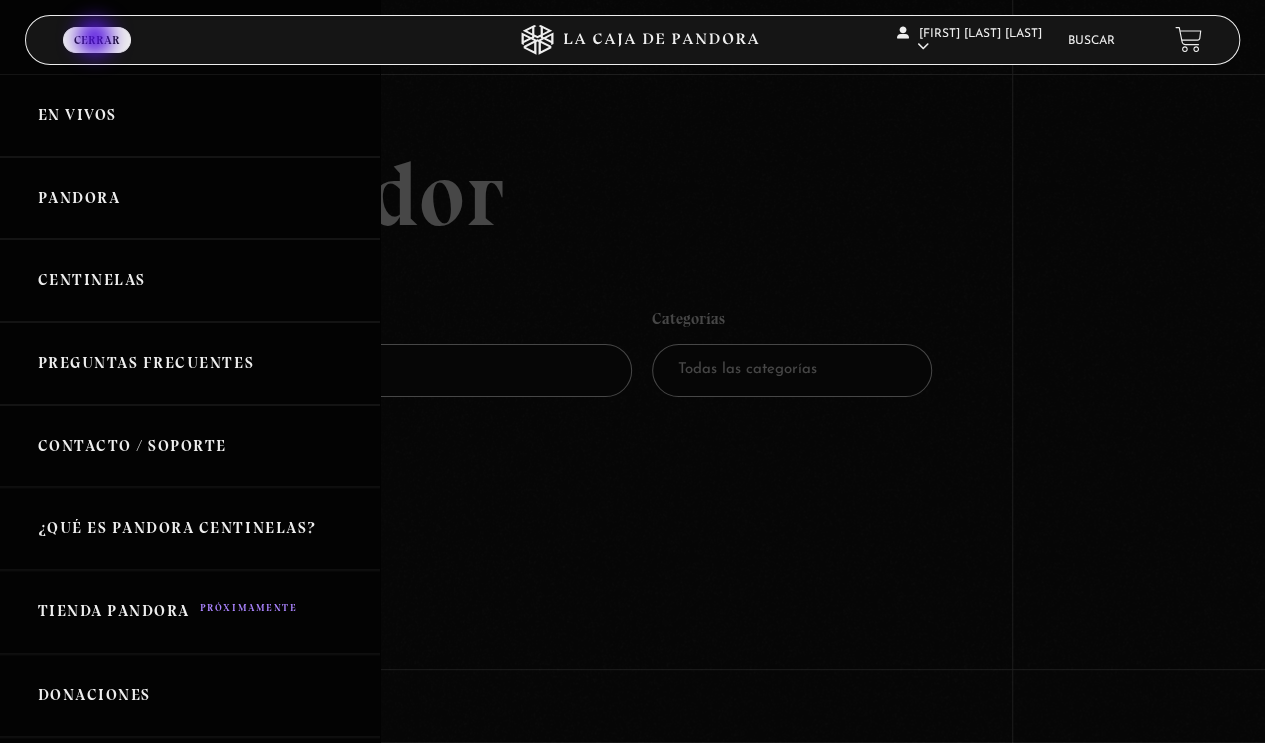 click on "Pandora" at bounding box center (190, 198) 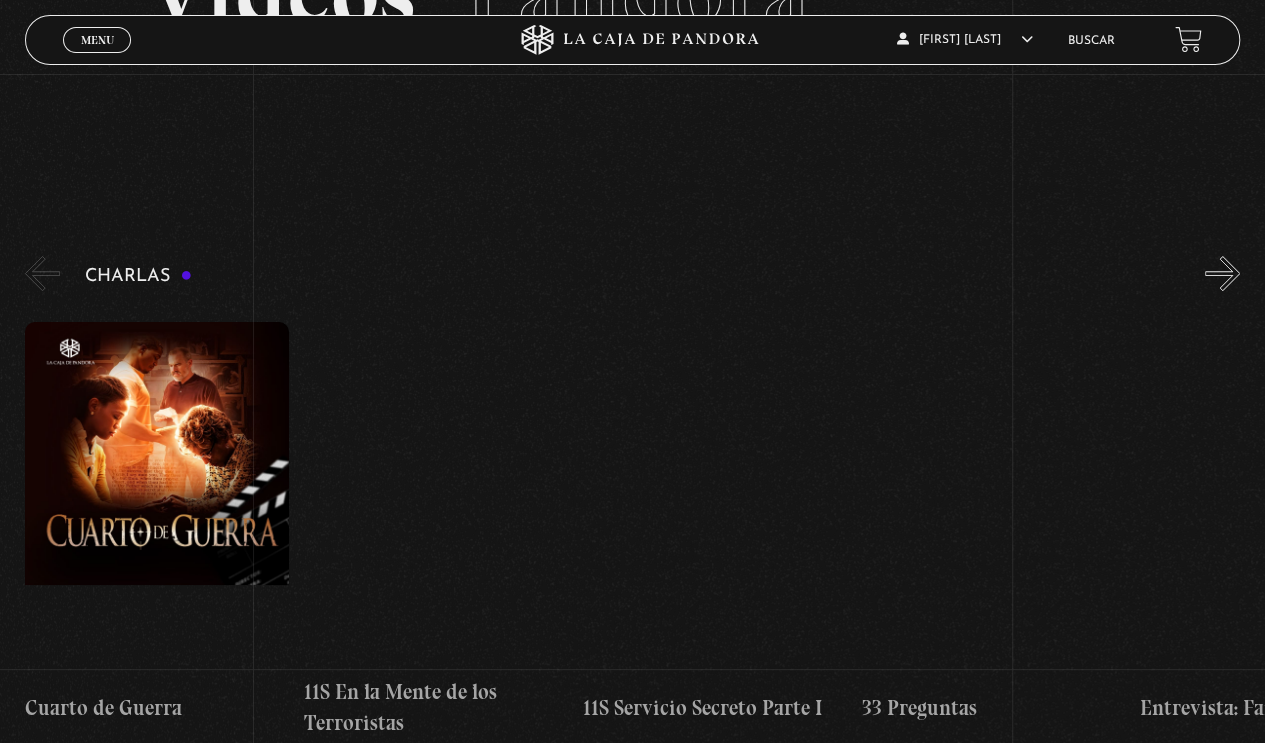 scroll, scrollTop: 180, scrollLeft: 0, axis: vertical 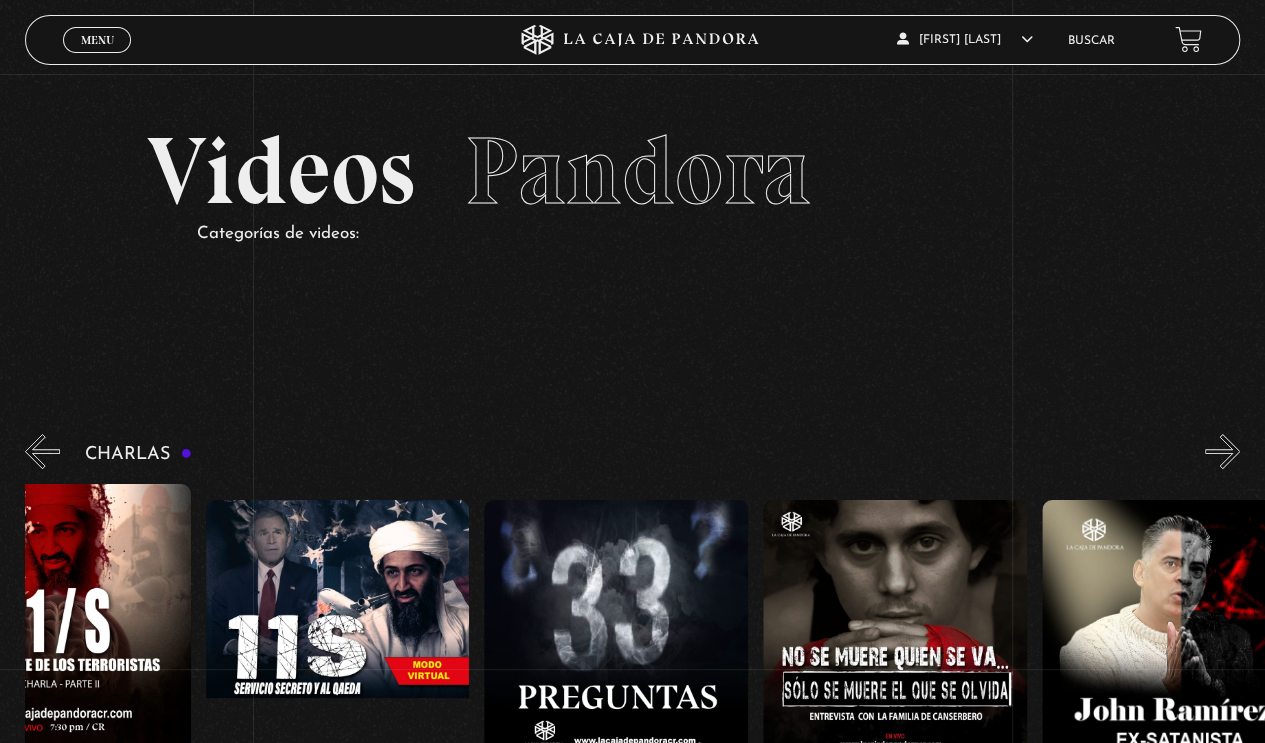 click on "Menu Cerrar" at bounding box center (253, 40) 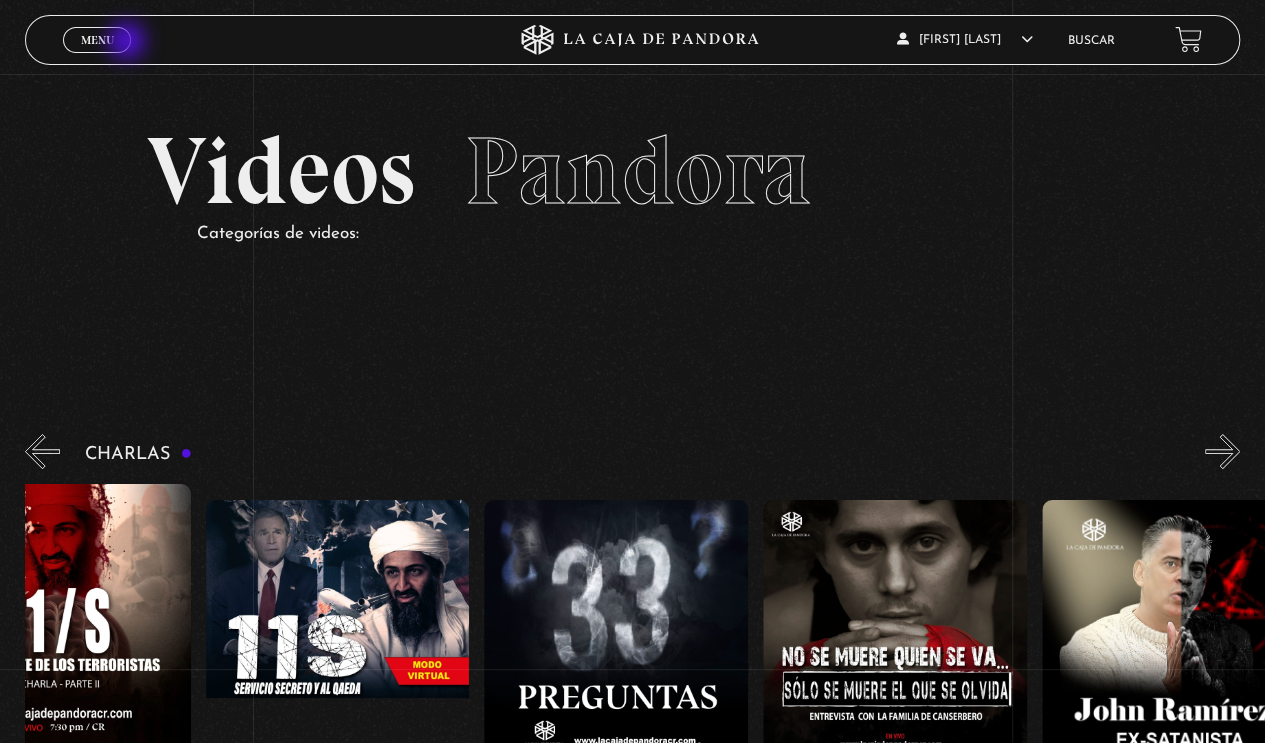 click on "Menu Cerrar
Michelle Gamboa Alvarado
En vivos
Pandora
Centinelas
Mi cuenta
Salir
Buscar" at bounding box center [632, 40] 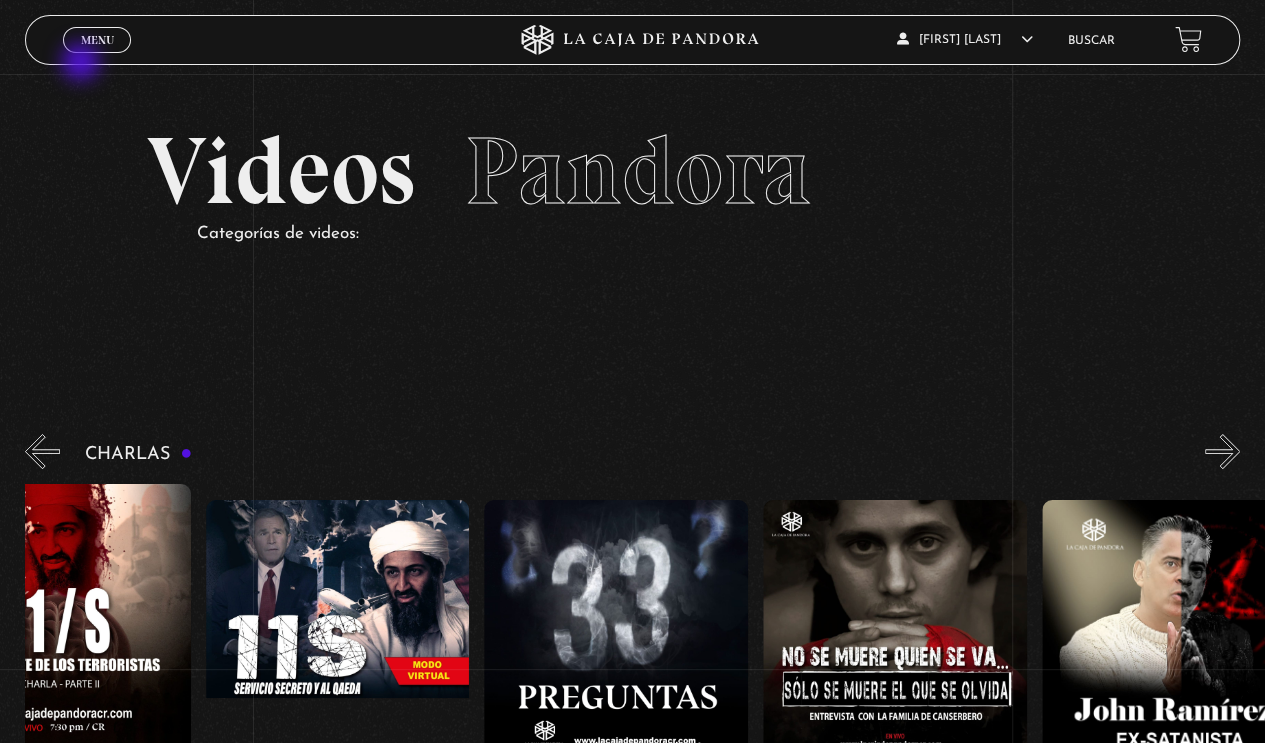 click on "Menu" at bounding box center [97, 40] 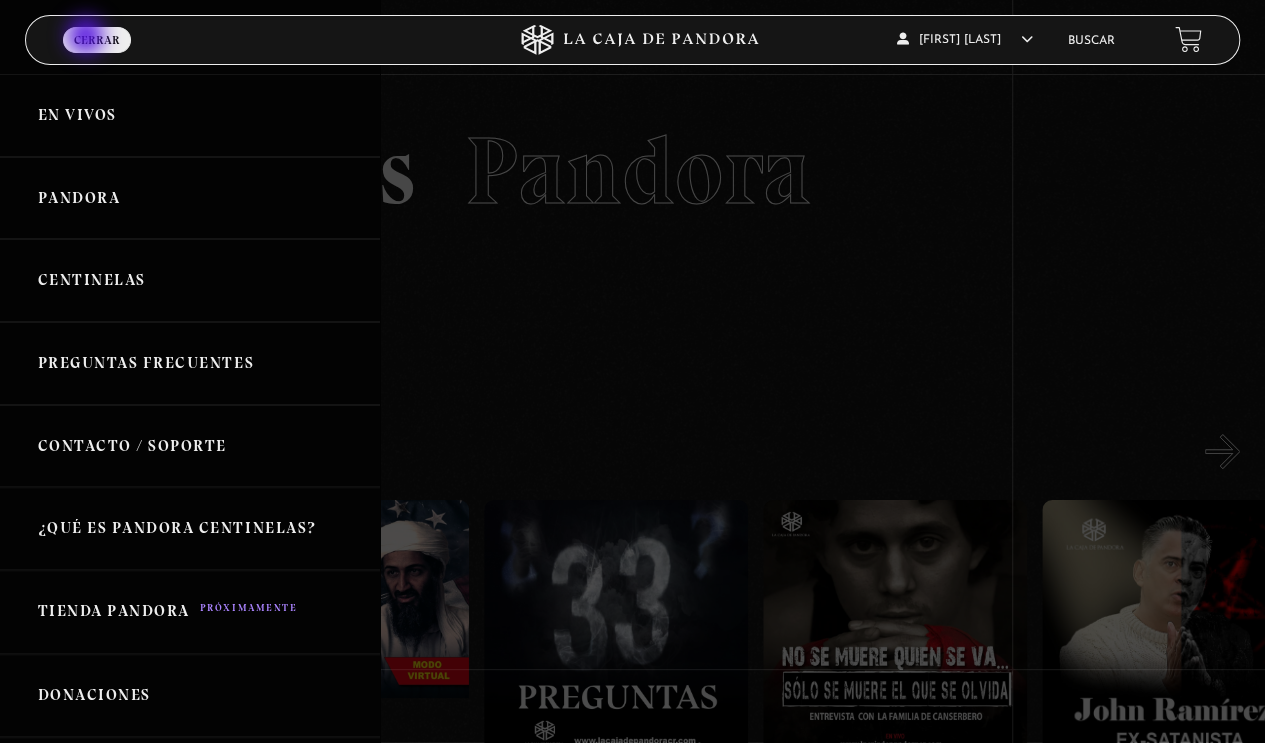 click on "En vivos" at bounding box center (190, 115) 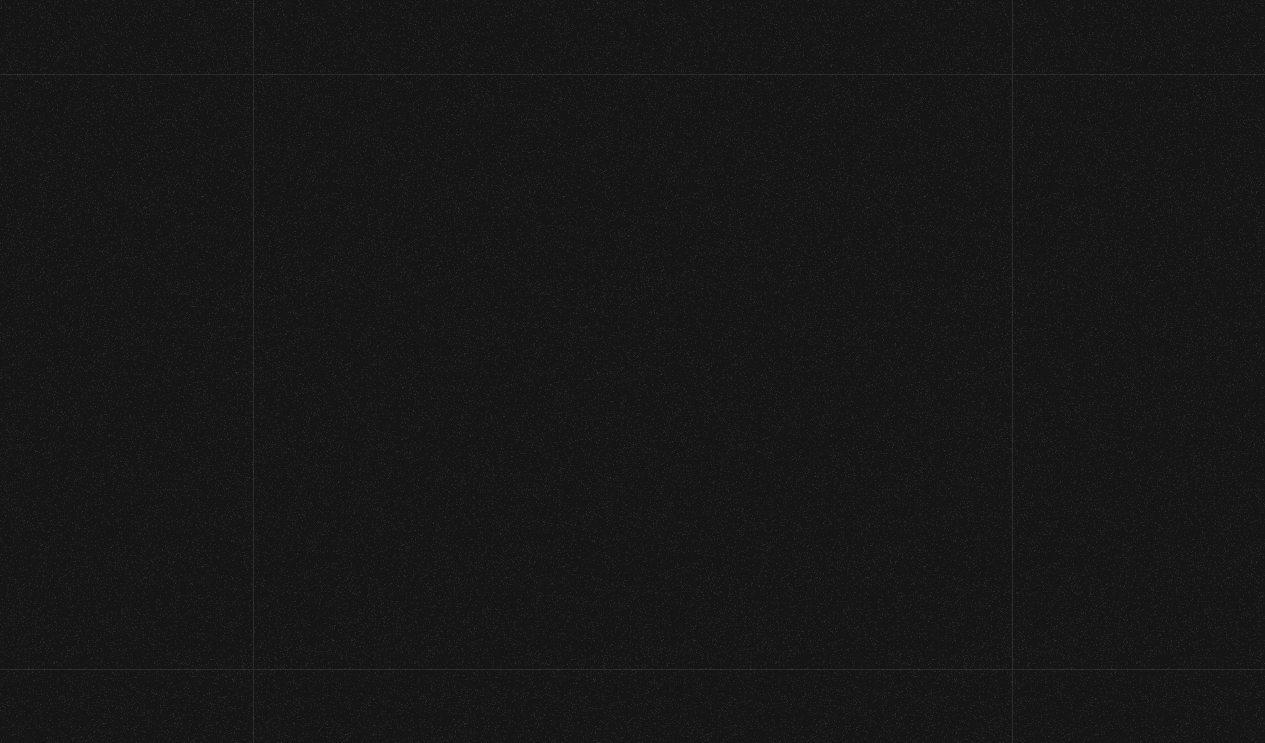scroll, scrollTop: 0, scrollLeft: 0, axis: both 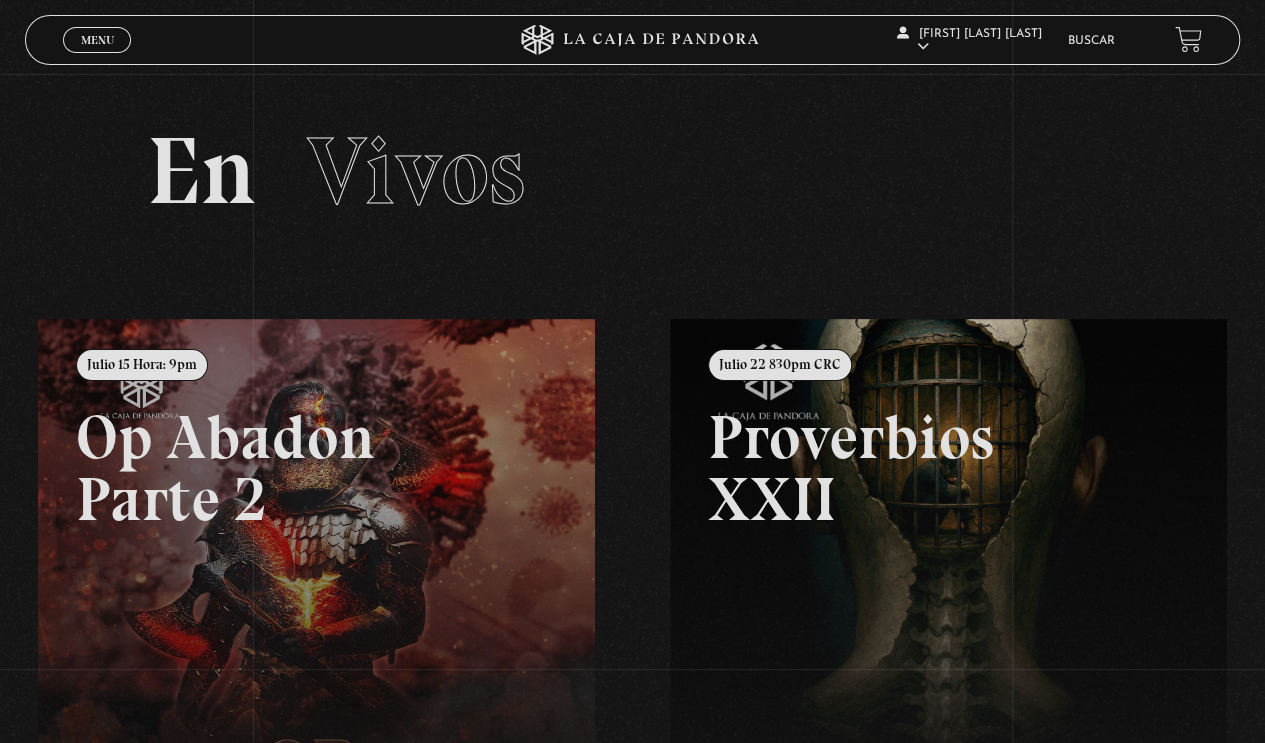 click at bounding box center (1302, 690) 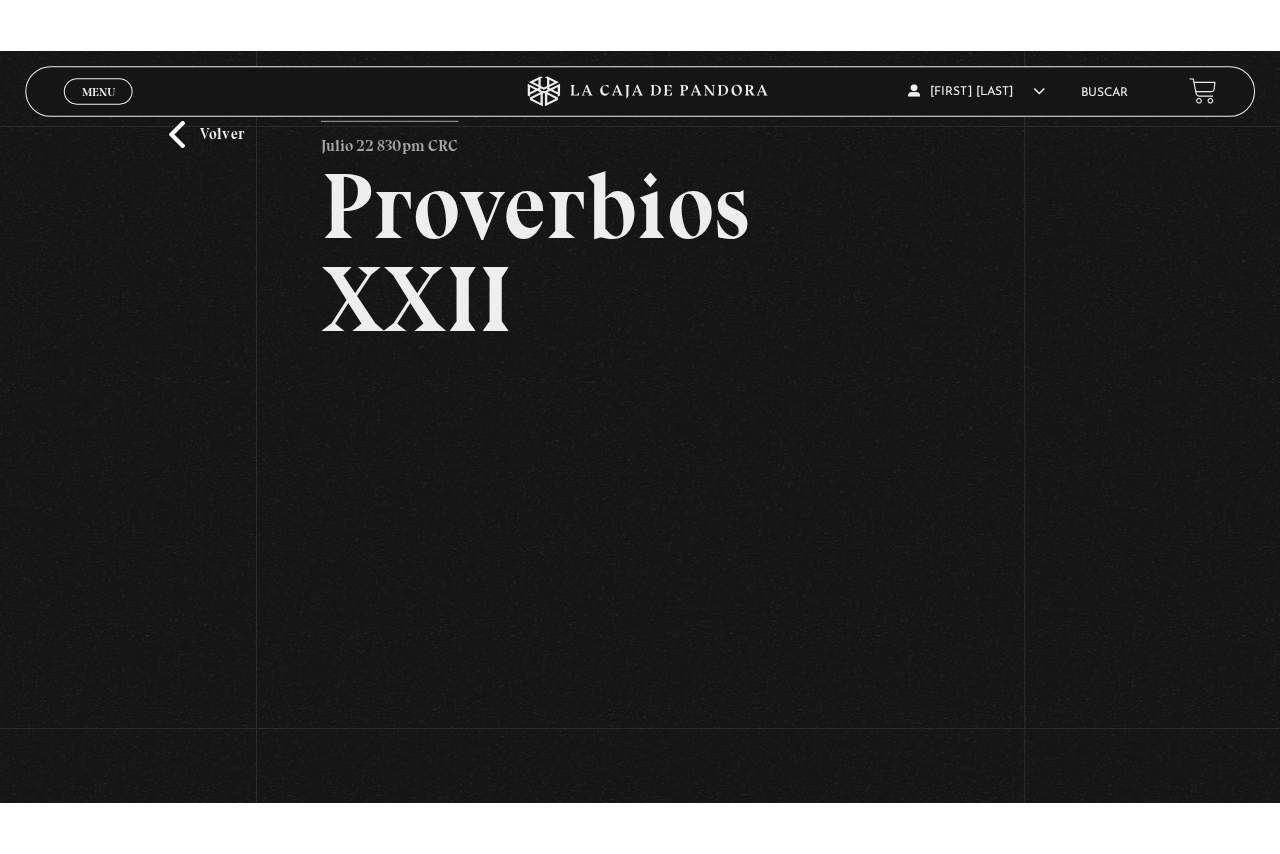 scroll, scrollTop: 104, scrollLeft: 0, axis: vertical 